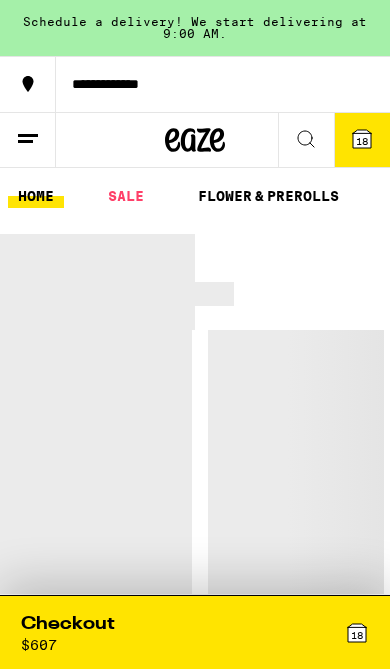 scroll, scrollTop: 0, scrollLeft: 0, axis: both 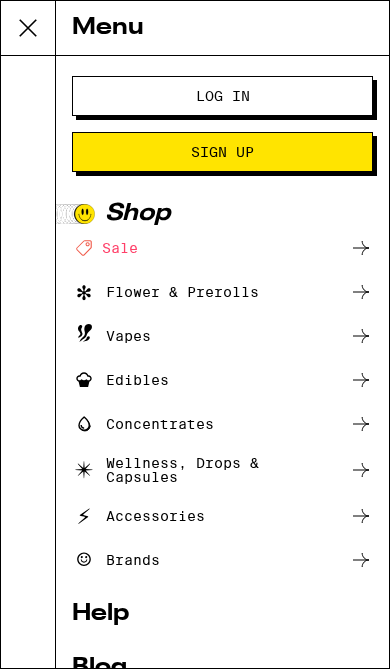 click on "Log In" at bounding box center (222, 96) 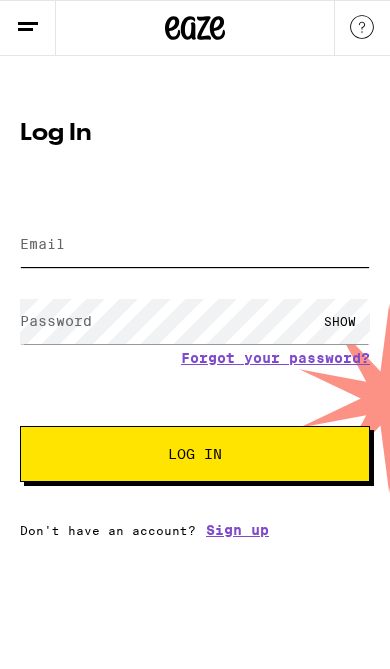 click on "Email" at bounding box center [195, 244] 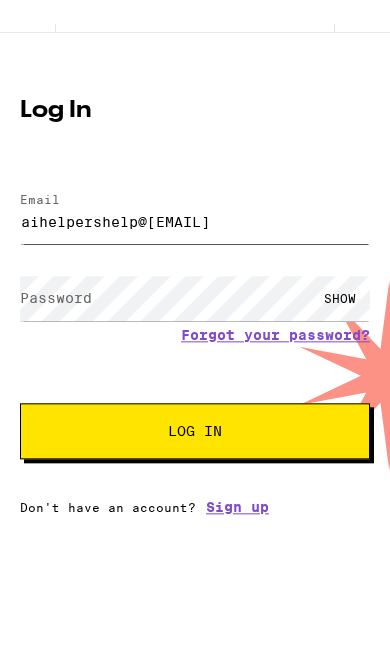 type on "aihelpershelp@[EMAIL]" 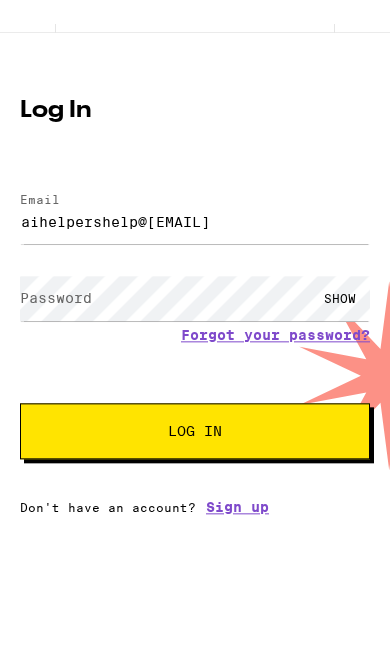 click on "Password" at bounding box center (56, 321) 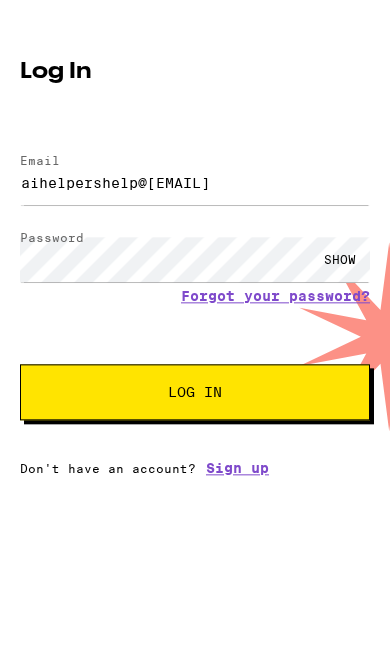 click on "Log In" at bounding box center [195, 454] 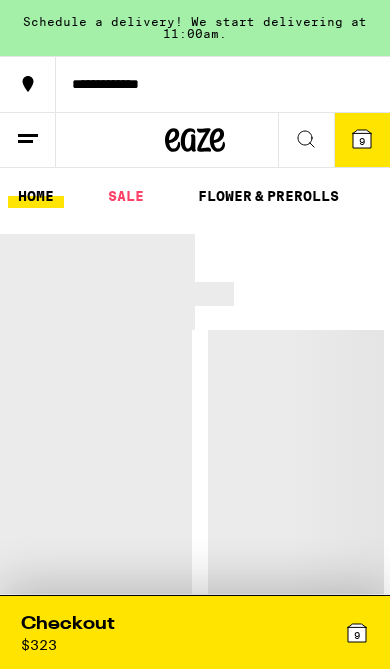scroll, scrollTop: 0, scrollLeft: 0, axis: both 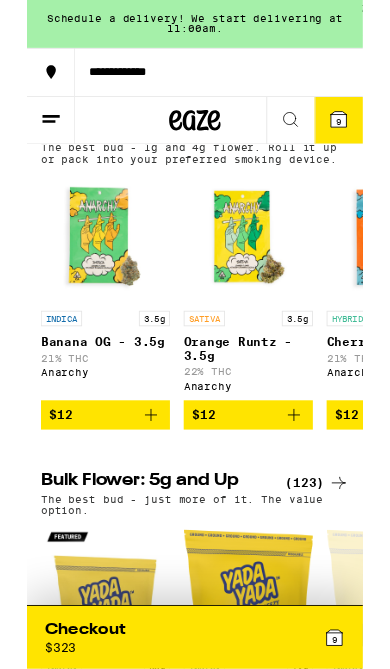 click on "9" at bounding box center (282, 740) 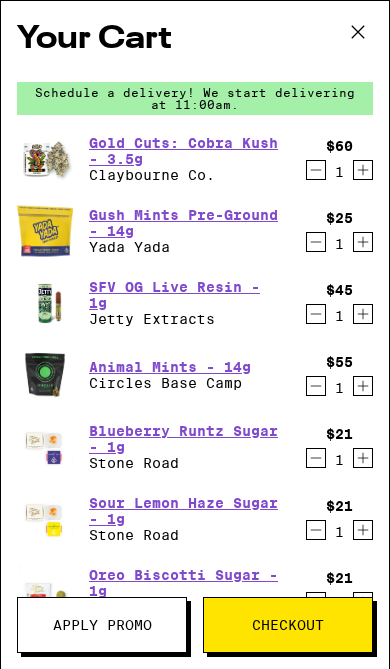 click 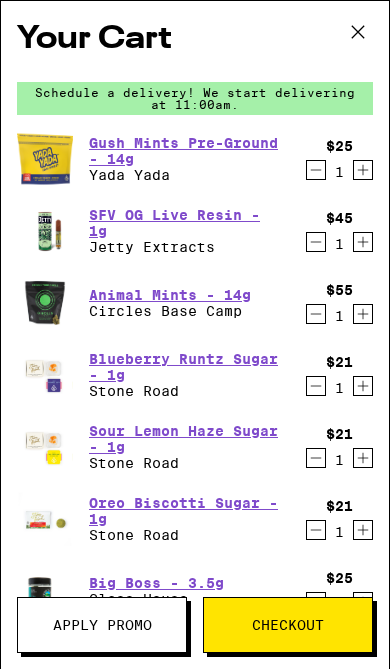 click 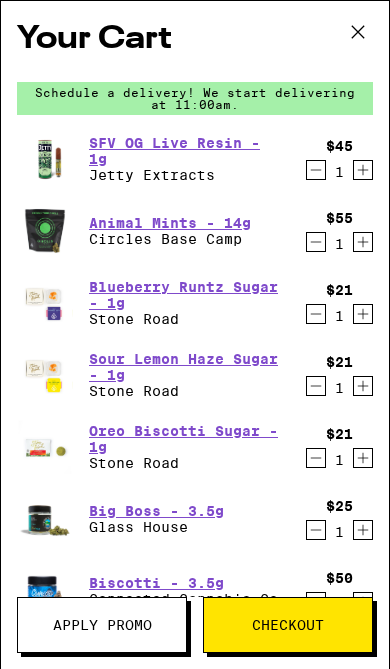 click 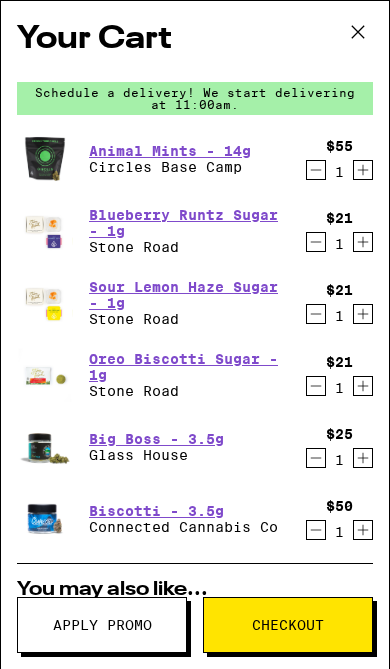 click 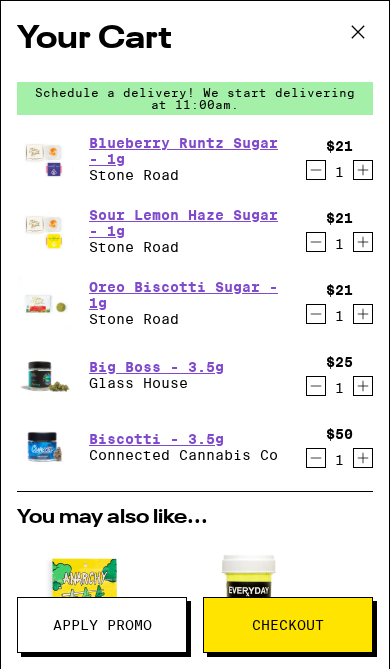 click 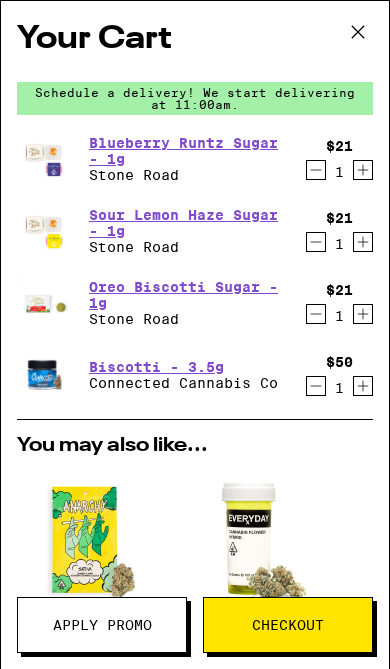 click 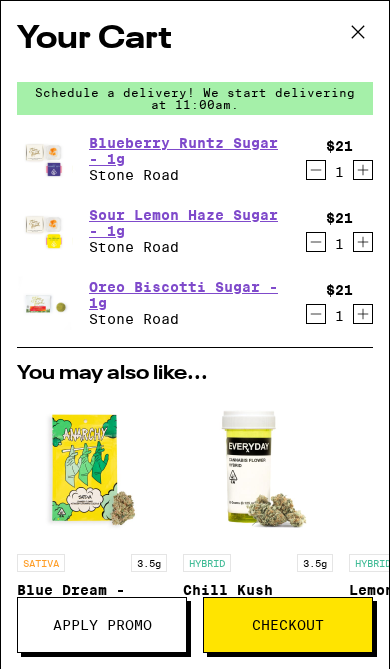 scroll, scrollTop: 0, scrollLeft: 0, axis: both 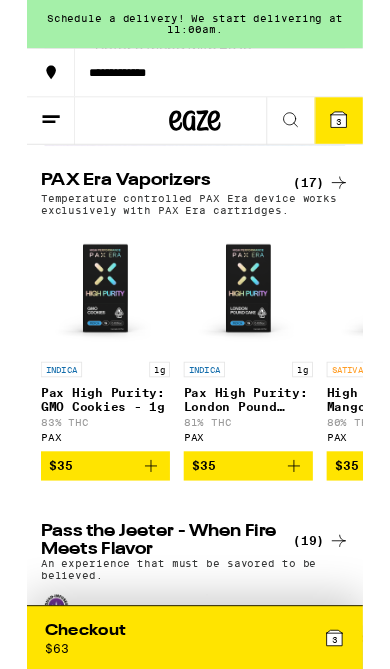 click 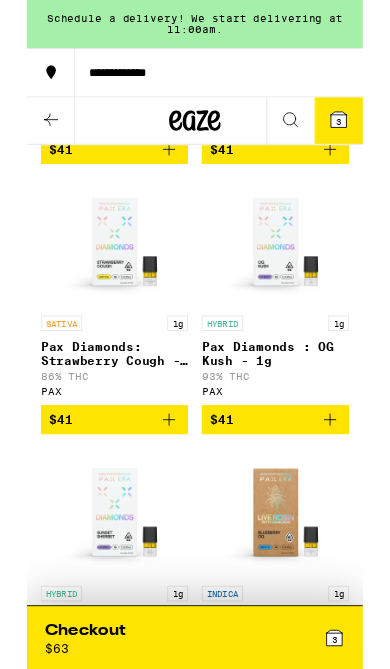 scroll, scrollTop: 1707, scrollLeft: 0, axis: vertical 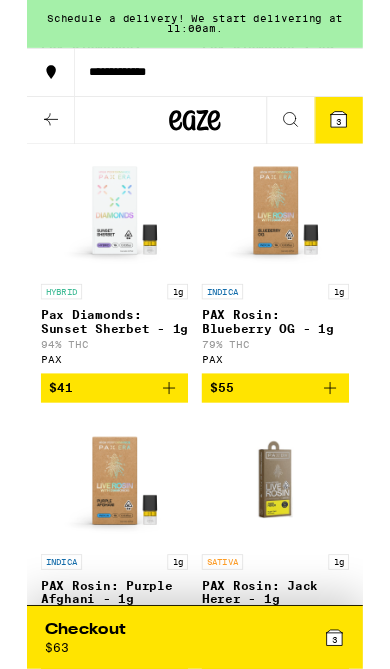 click 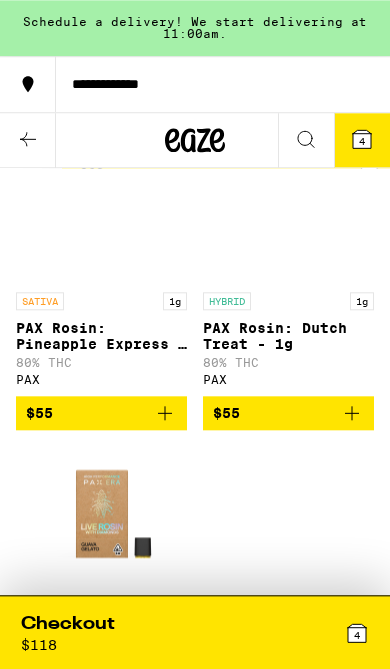 scroll, scrollTop: 2345, scrollLeft: 0, axis: vertical 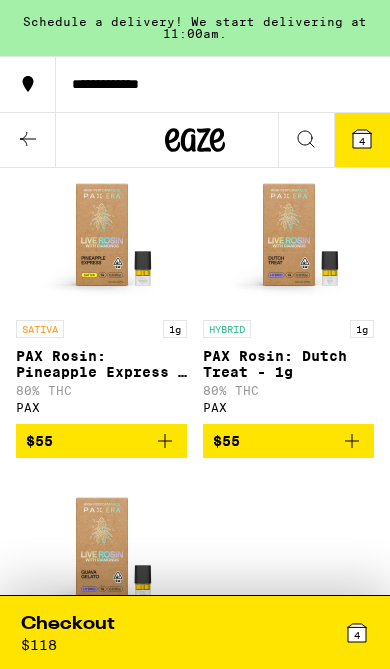 click on "$55" at bounding box center [288, 441] 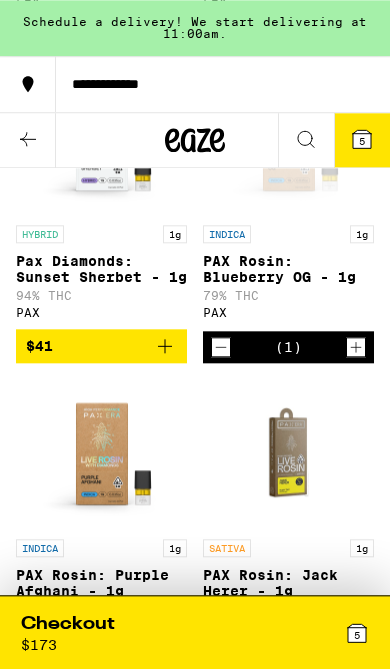 scroll, scrollTop: 1812, scrollLeft: 0, axis: vertical 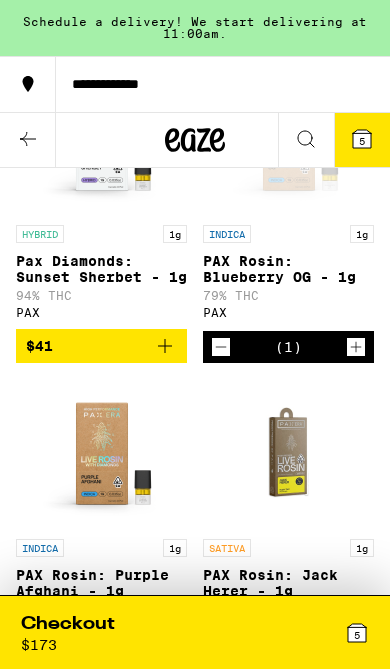 click on "5" at bounding box center (282, 632) 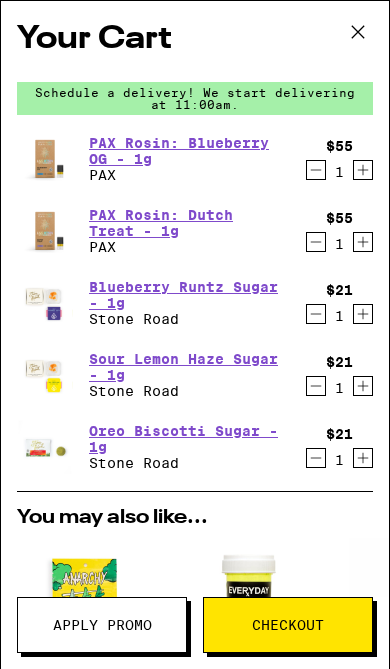 click 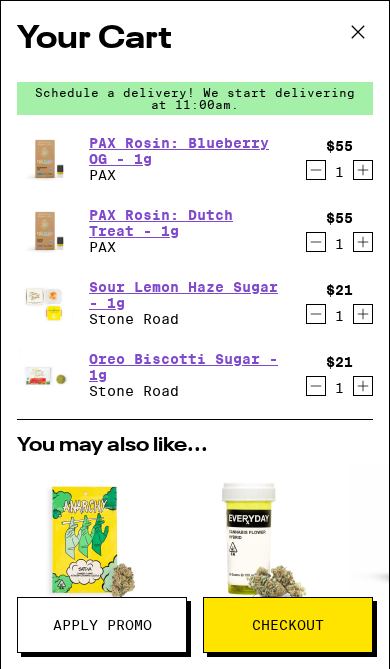 click 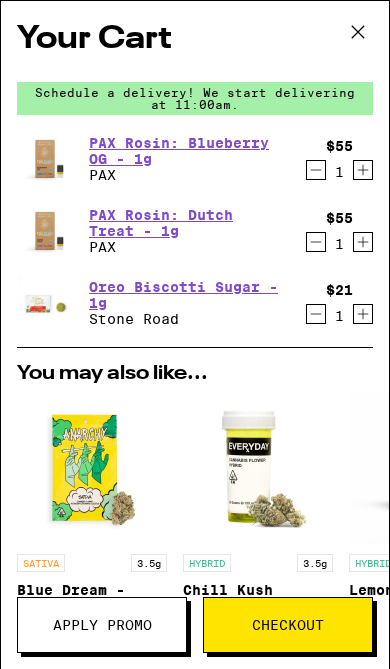 click 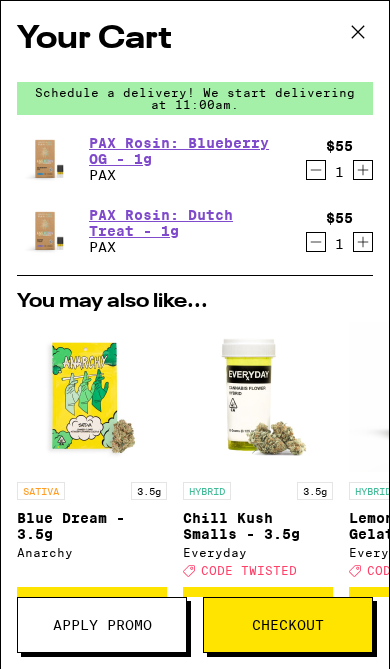scroll, scrollTop: 0, scrollLeft: 0, axis: both 